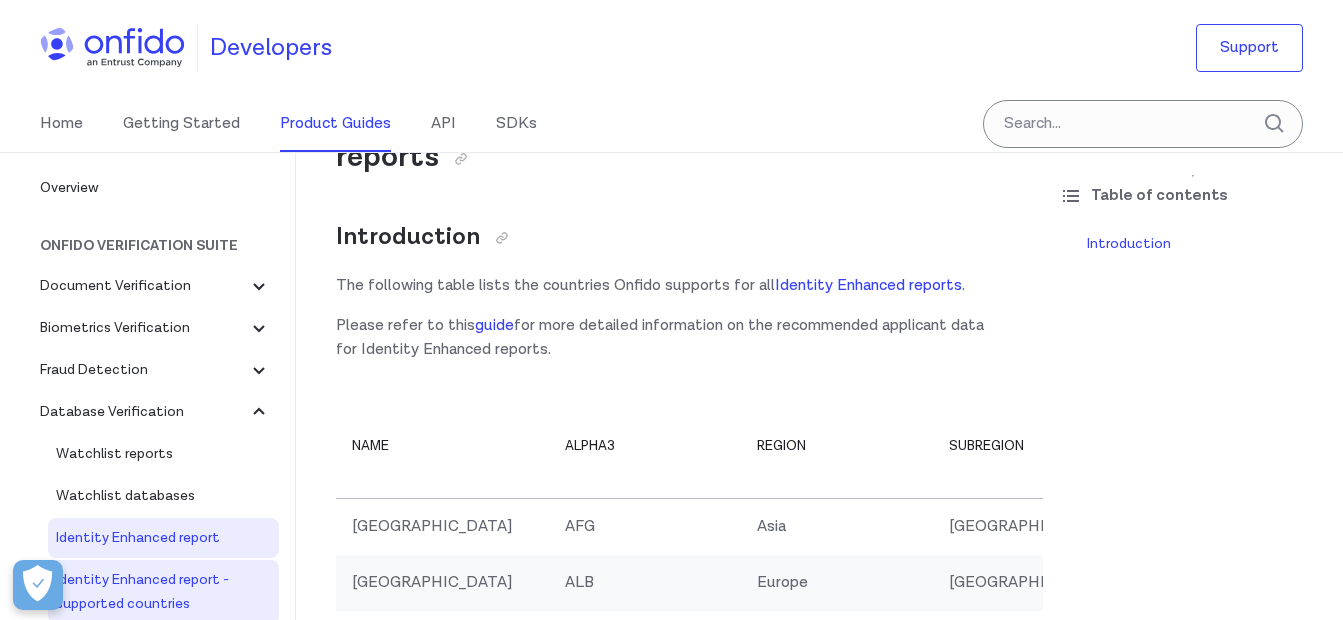 scroll, scrollTop: 100, scrollLeft: 0, axis: vertical 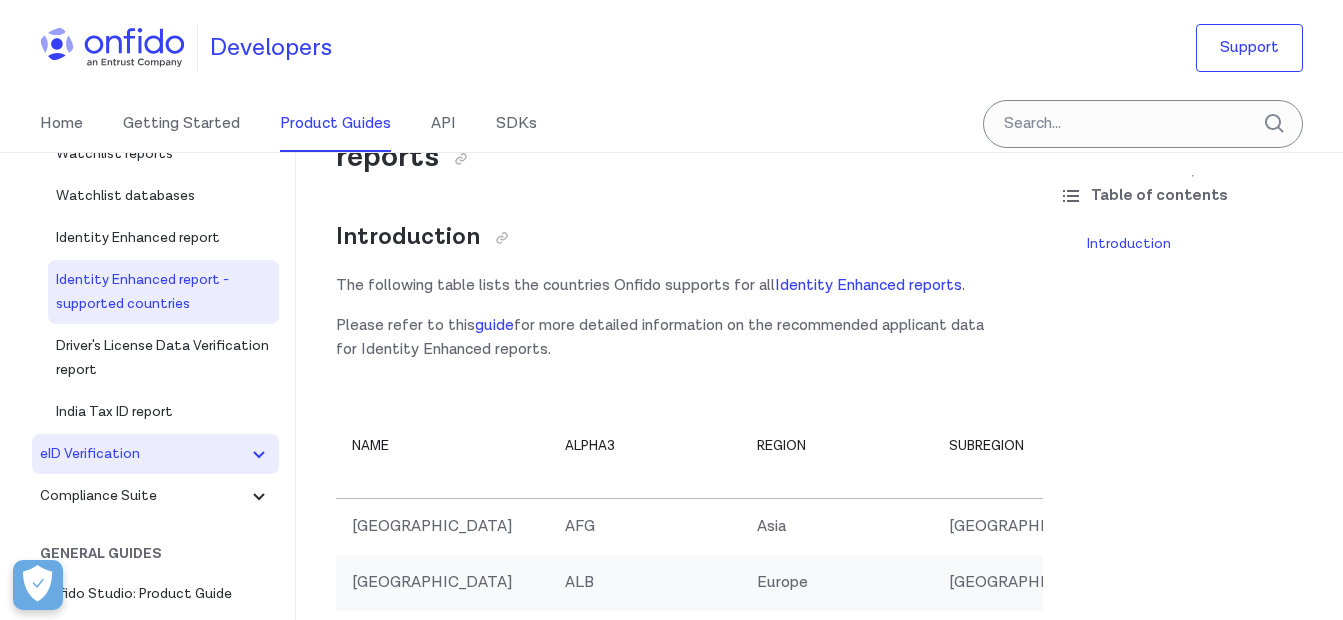 click on "eID Verification" at bounding box center (143, 454) 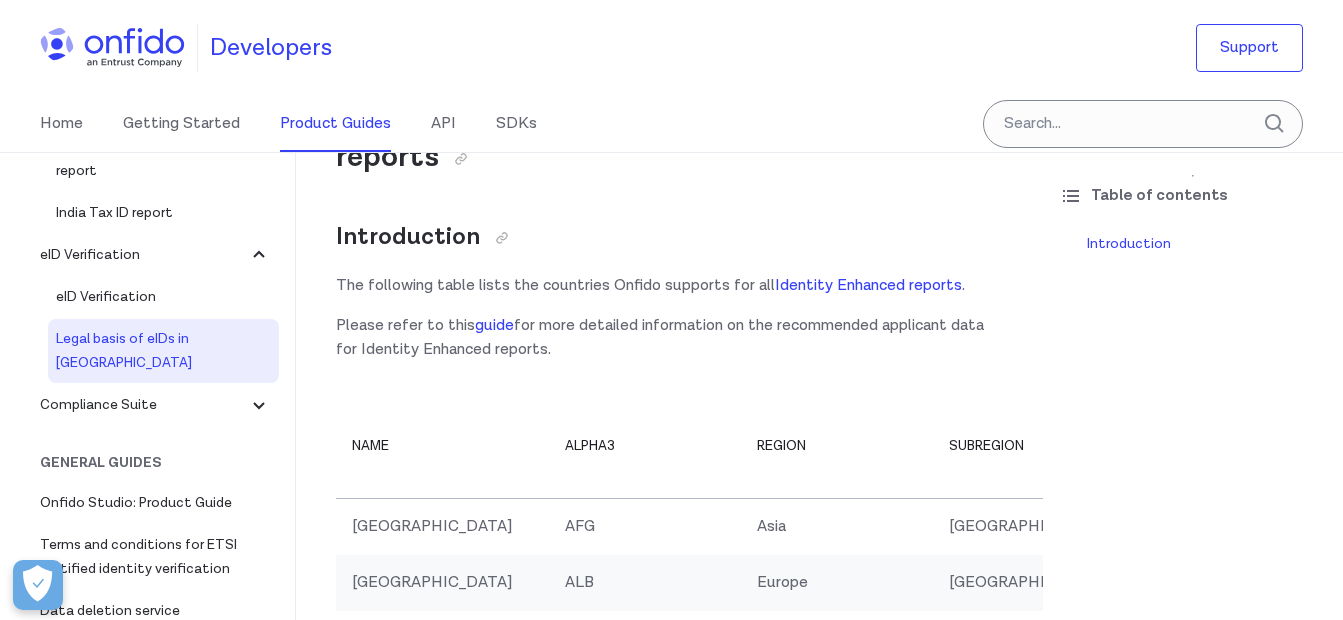 scroll, scrollTop: 500, scrollLeft: 0, axis: vertical 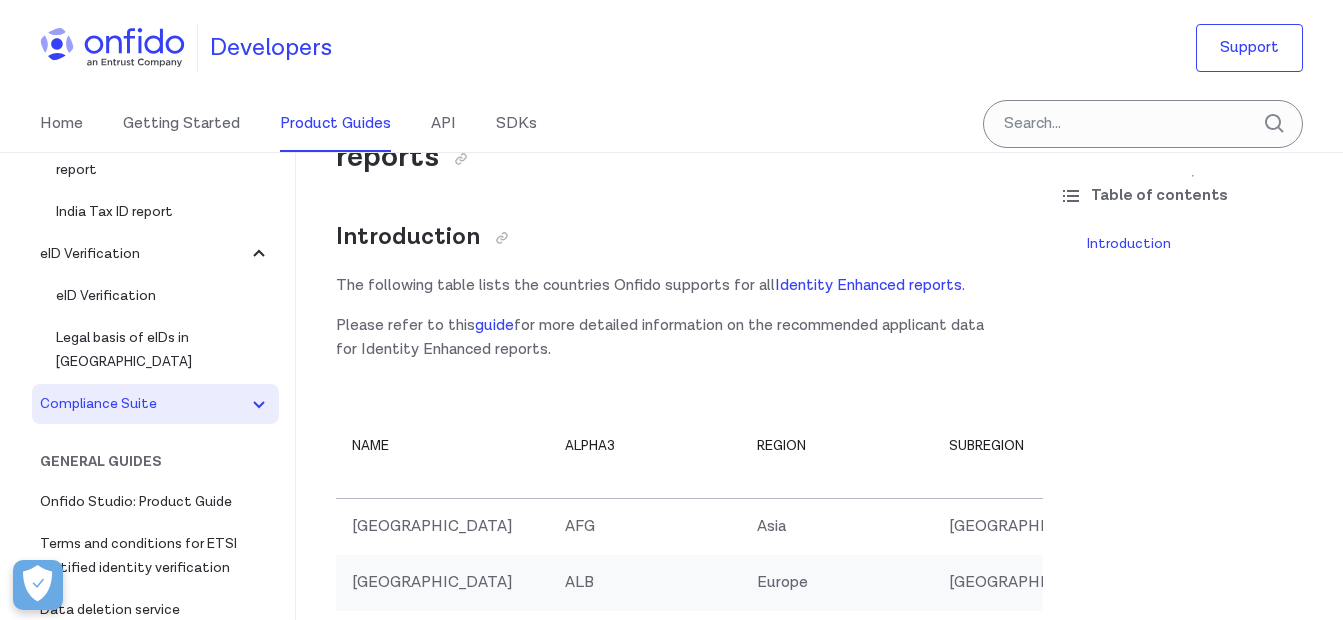 click on "Compliance Suite" at bounding box center (143, 404) 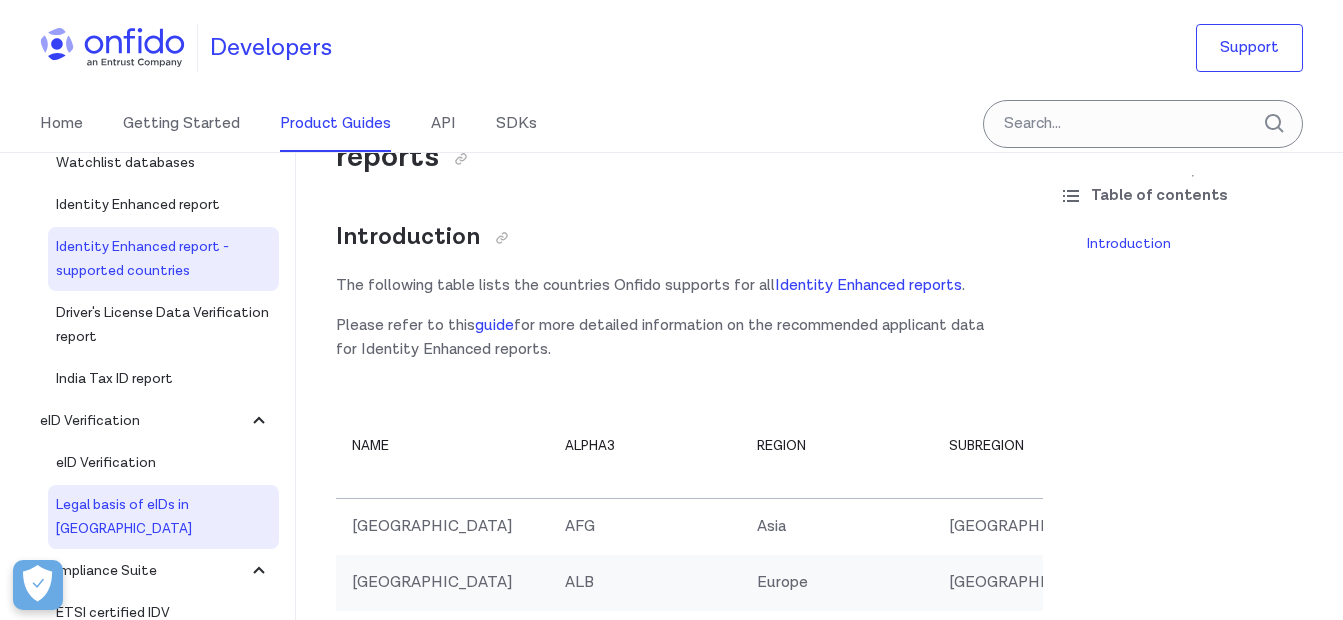 scroll, scrollTop: 298, scrollLeft: 0, axis: vertical 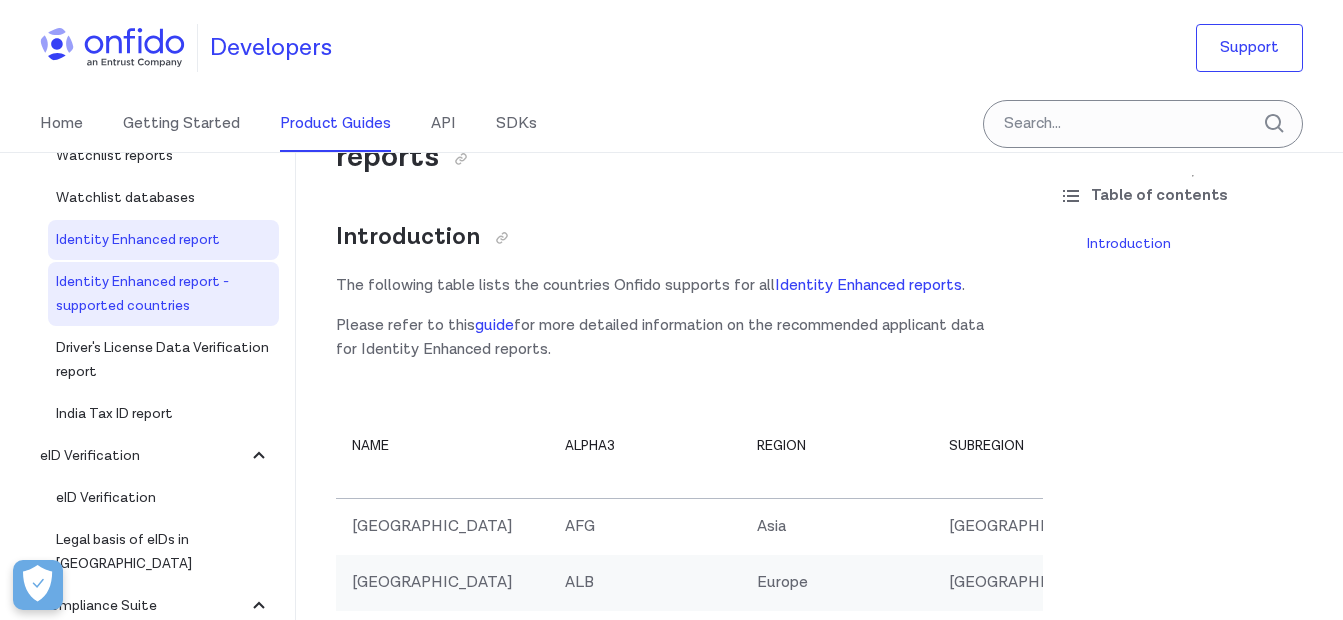 click on "Identity Enhanced report" at bounding box center (163, 240) 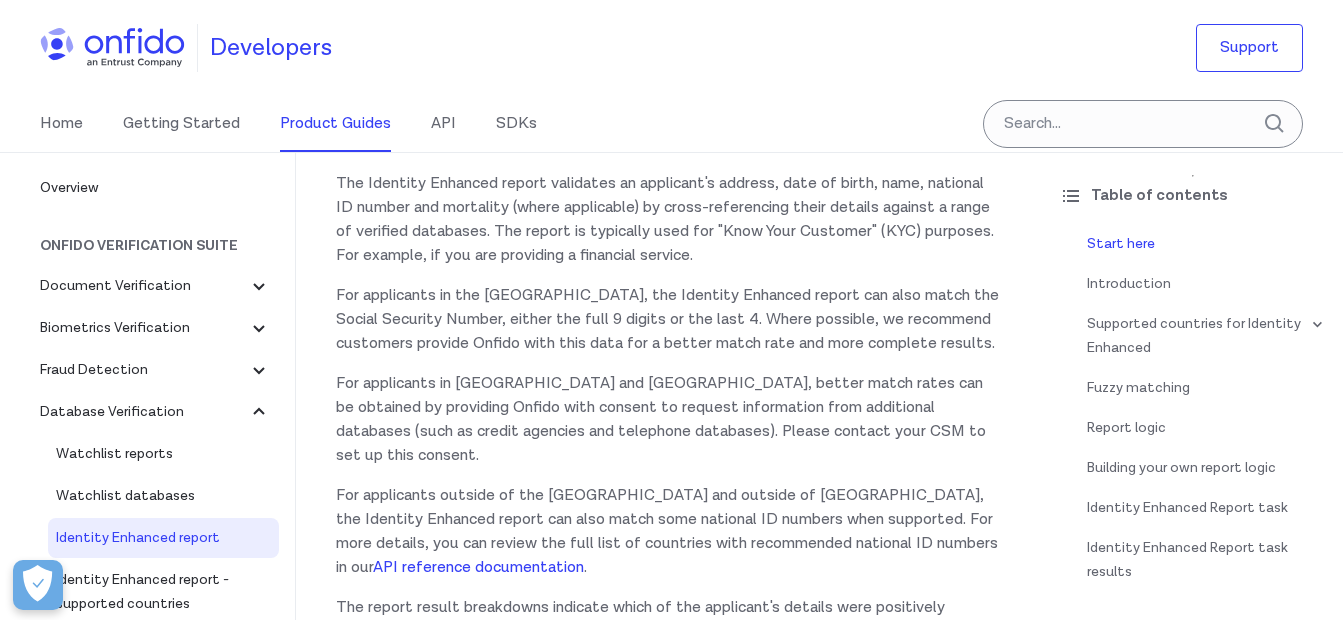 scroll, scrollTop: 500, scrollLeft: 0, axis: vertical 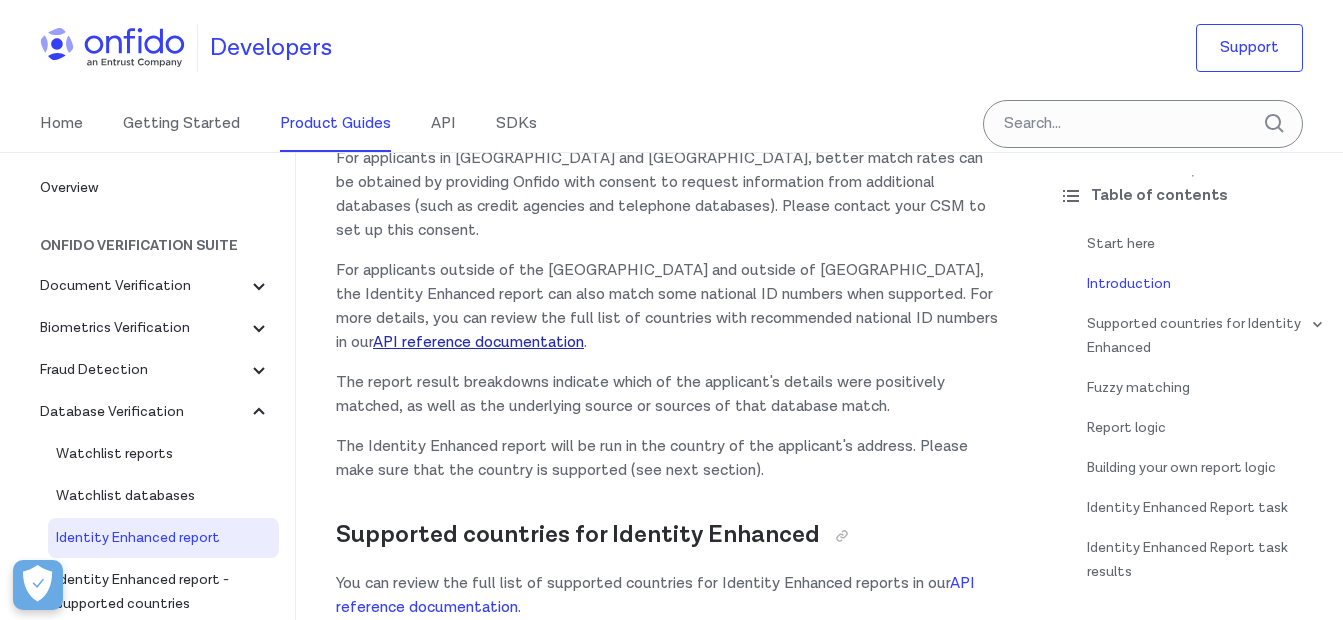 click on "API reference documentation" at bounding box center (478, 342) 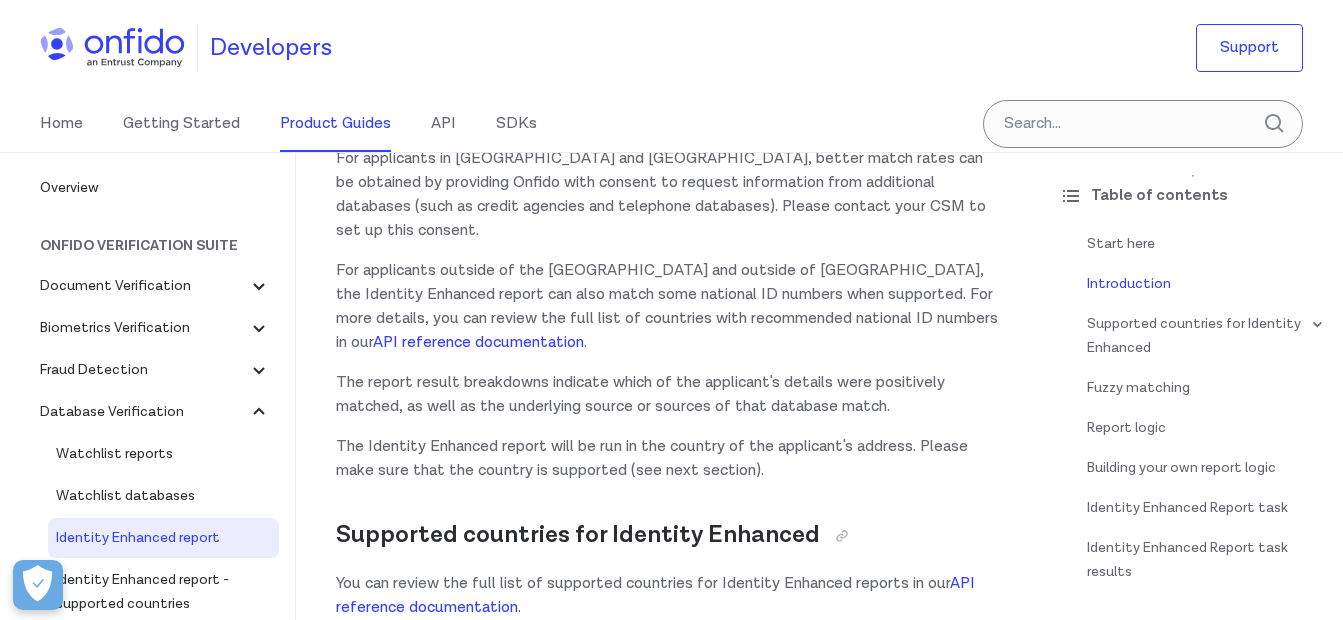 scroll, scrollTop: 686, scrollLeft: 0, axis: vertical 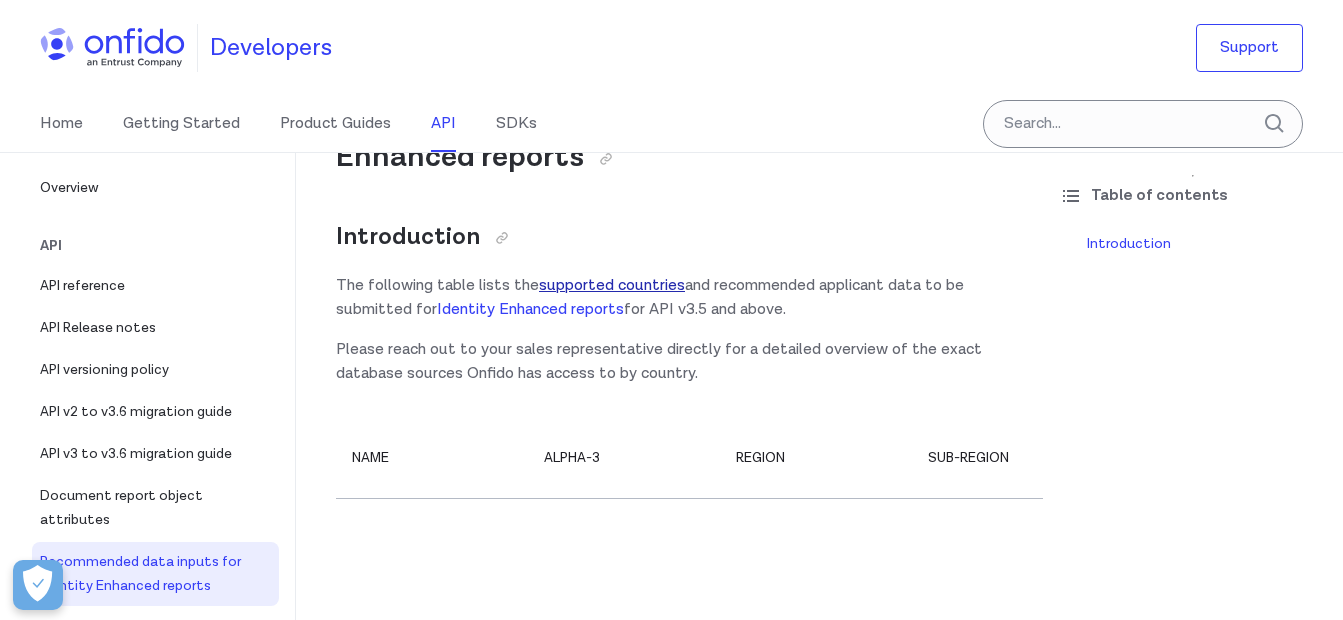 click on "supported countries" at bounding box center [612, 285] 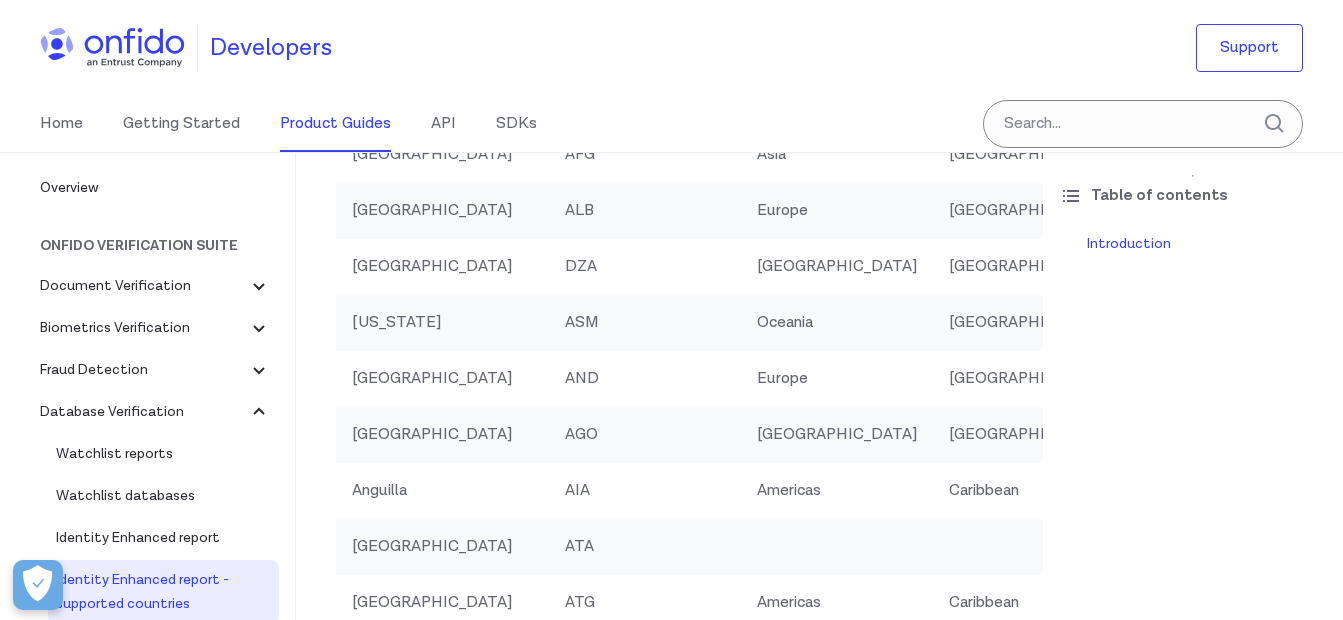 scroll, scrollTop: 500, scrollLeft: 0, axis: vertical 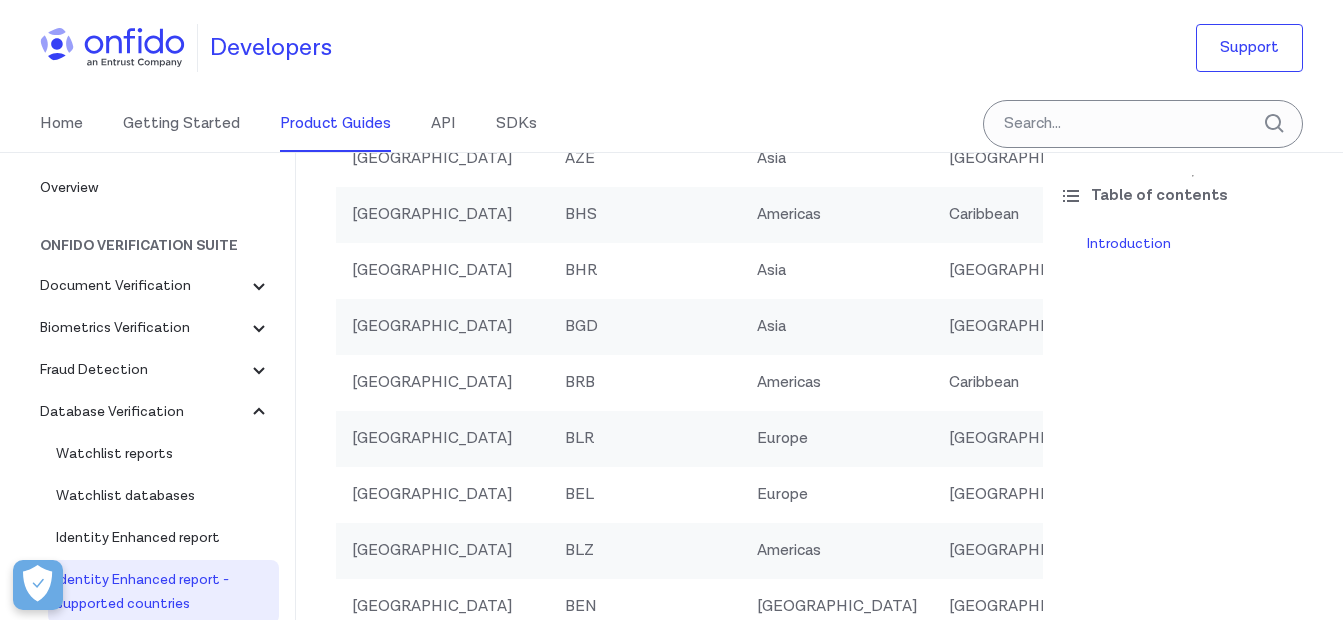 click on "Unsupported" at bounding box center [1188, 327] 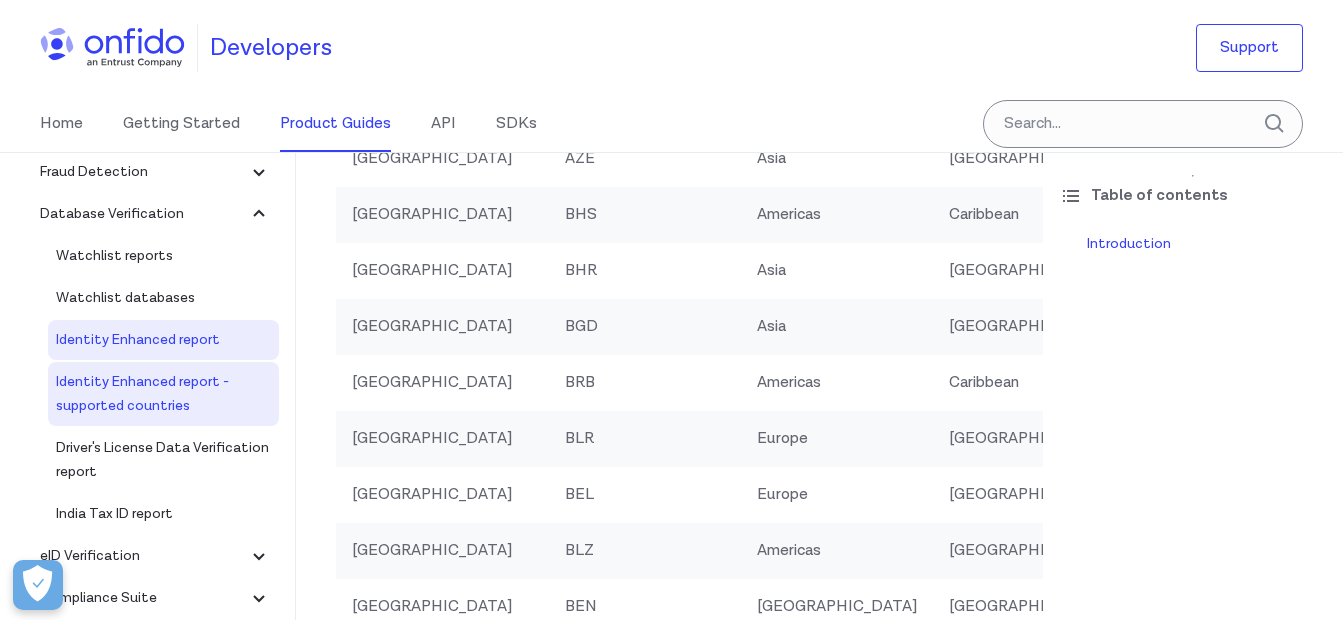 scroll, scrollTop: 200, scrollLeft: 0, axis: vertical 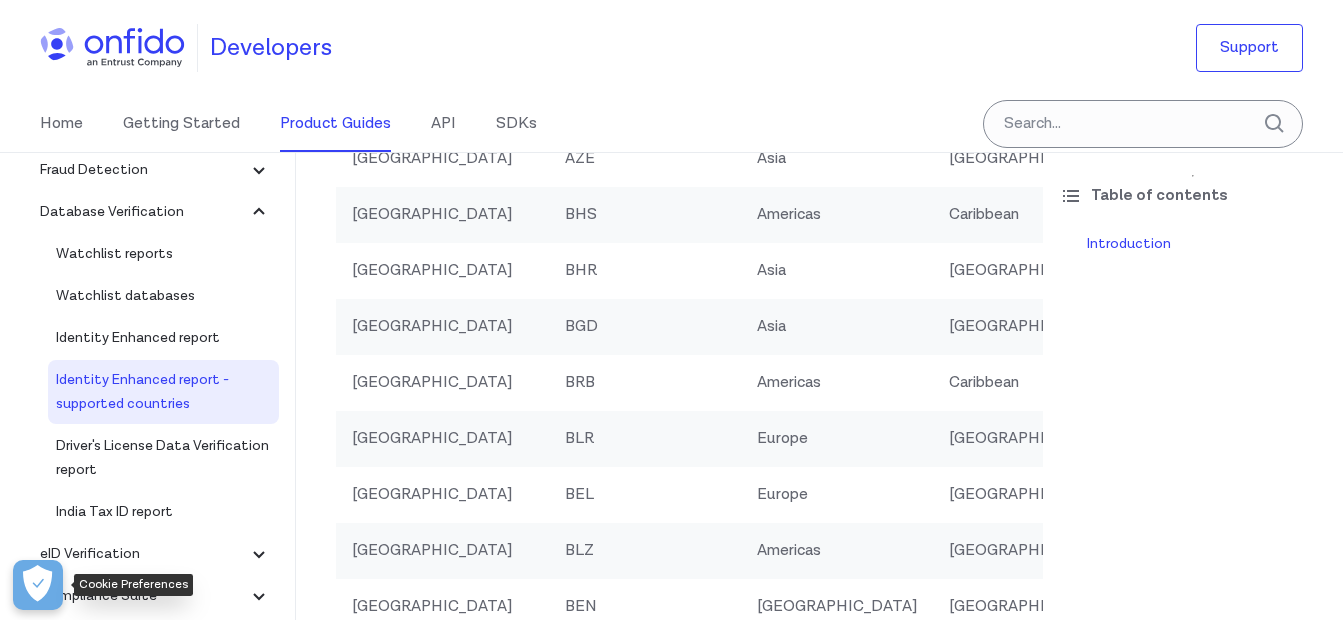 click 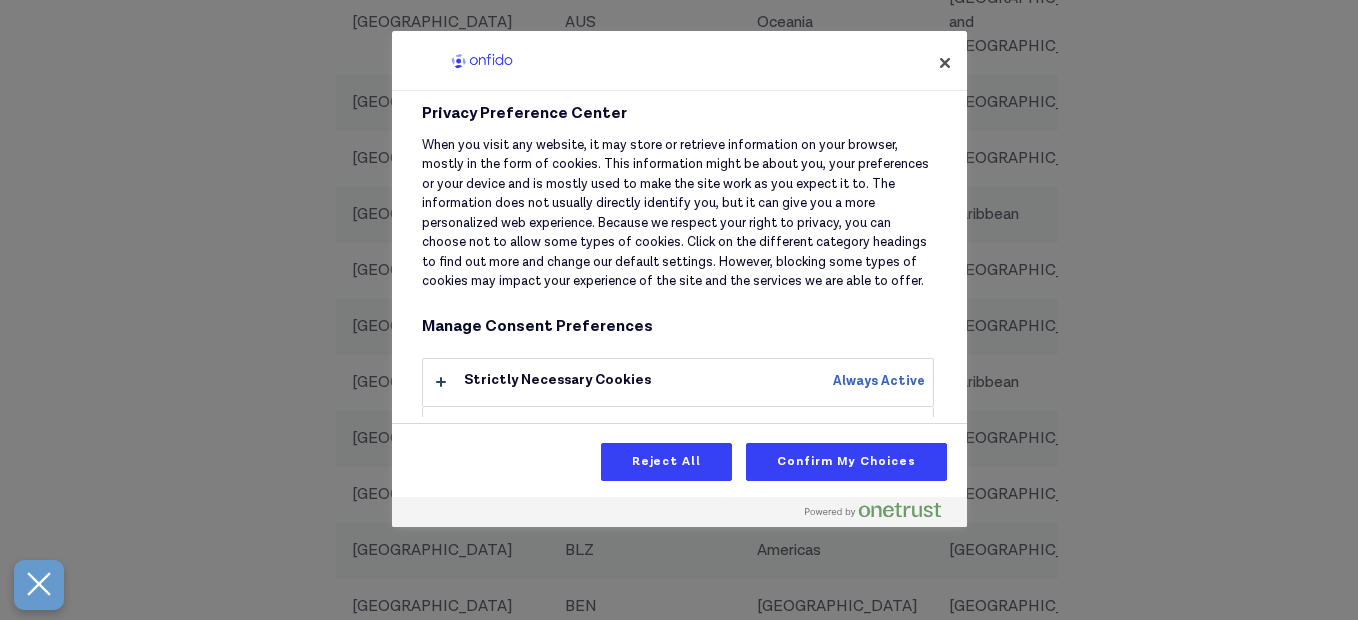 click at bounding box center (679, 310) 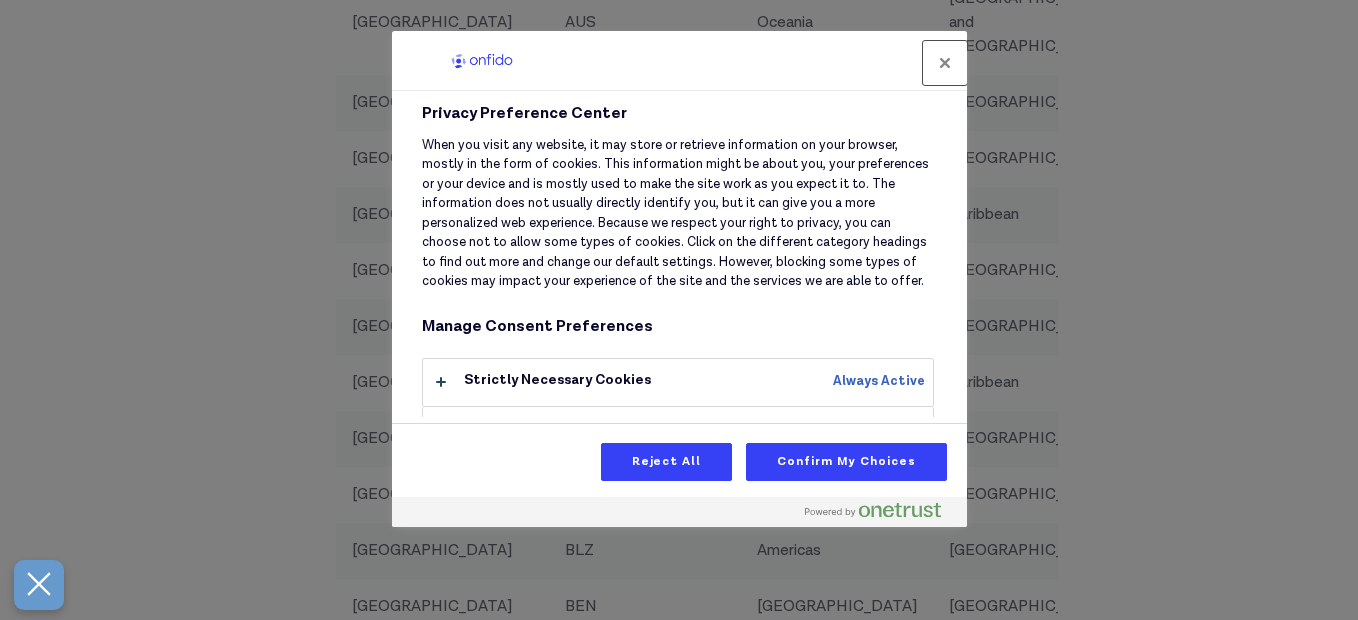 click at bounding box center [945, 63] 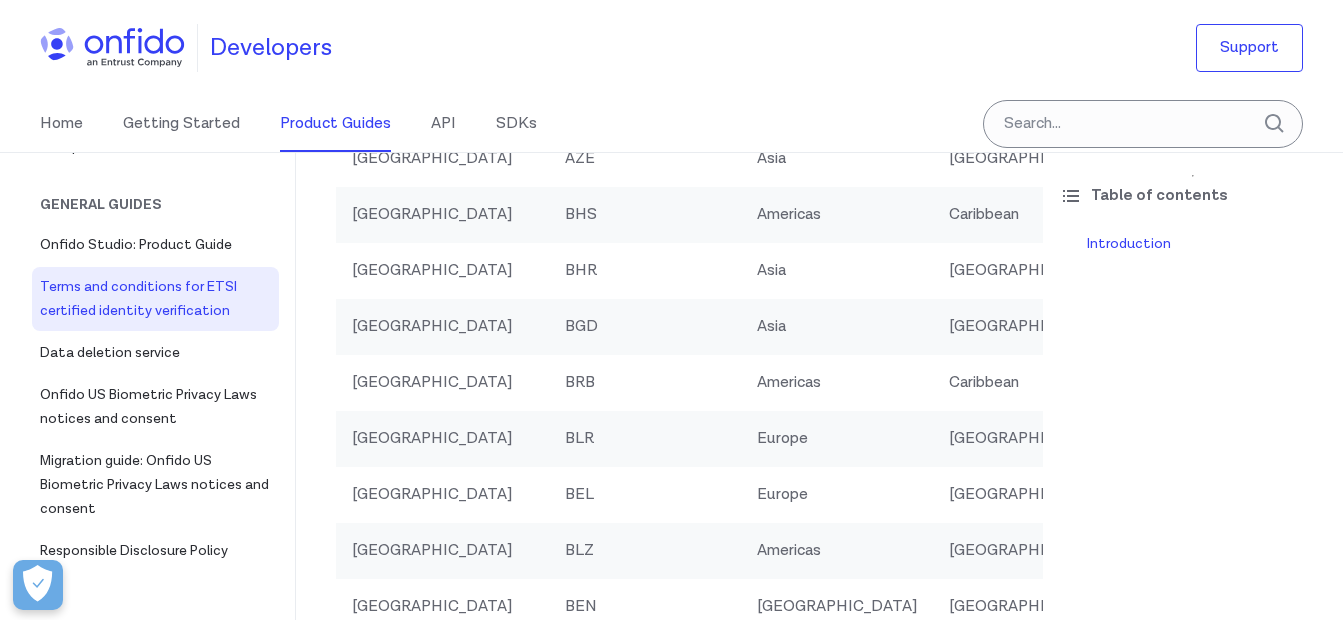 scroll, scrollTop: 698, scrollLeft: 0, axis: vertical 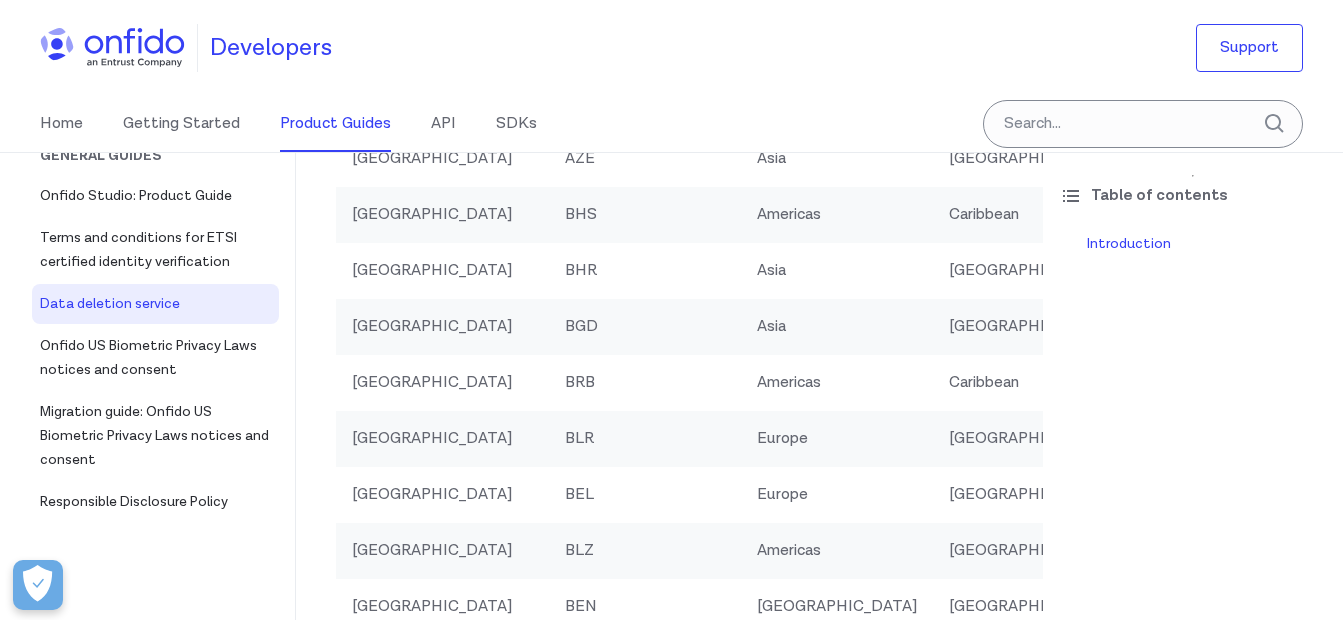 click on "Data deletion service" at bounding box center [155, 304] 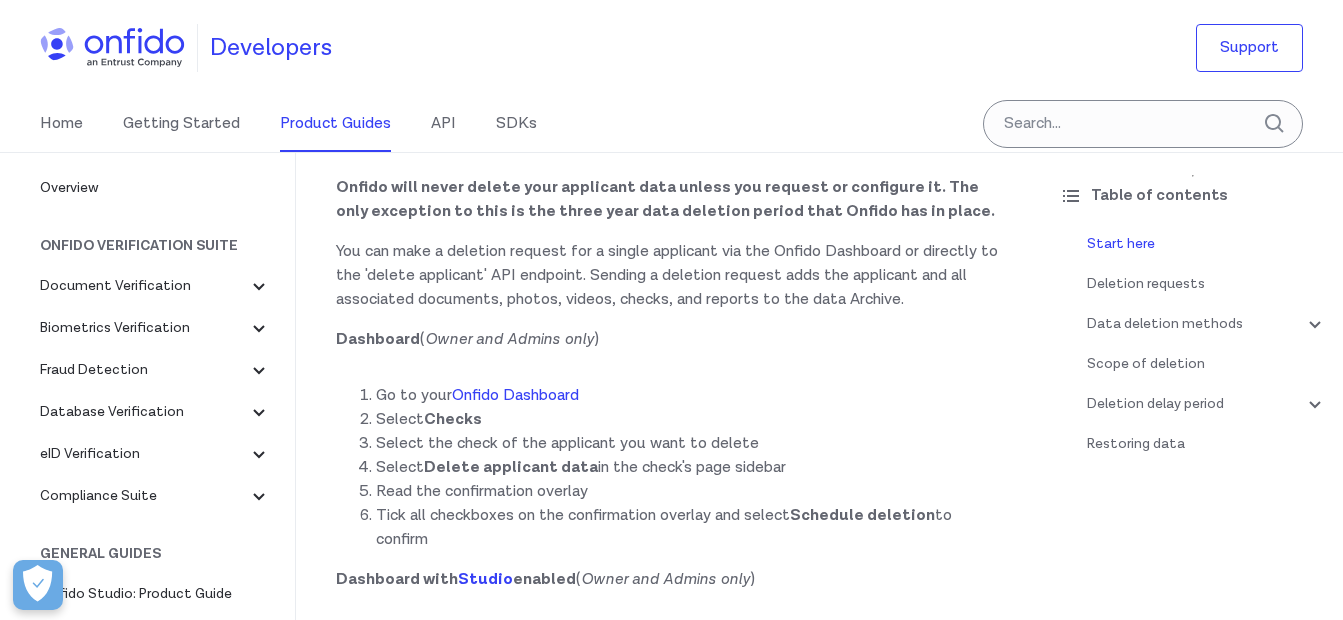 scroll, scrollTop: 900, scrollLeft: 0, axis: vertical 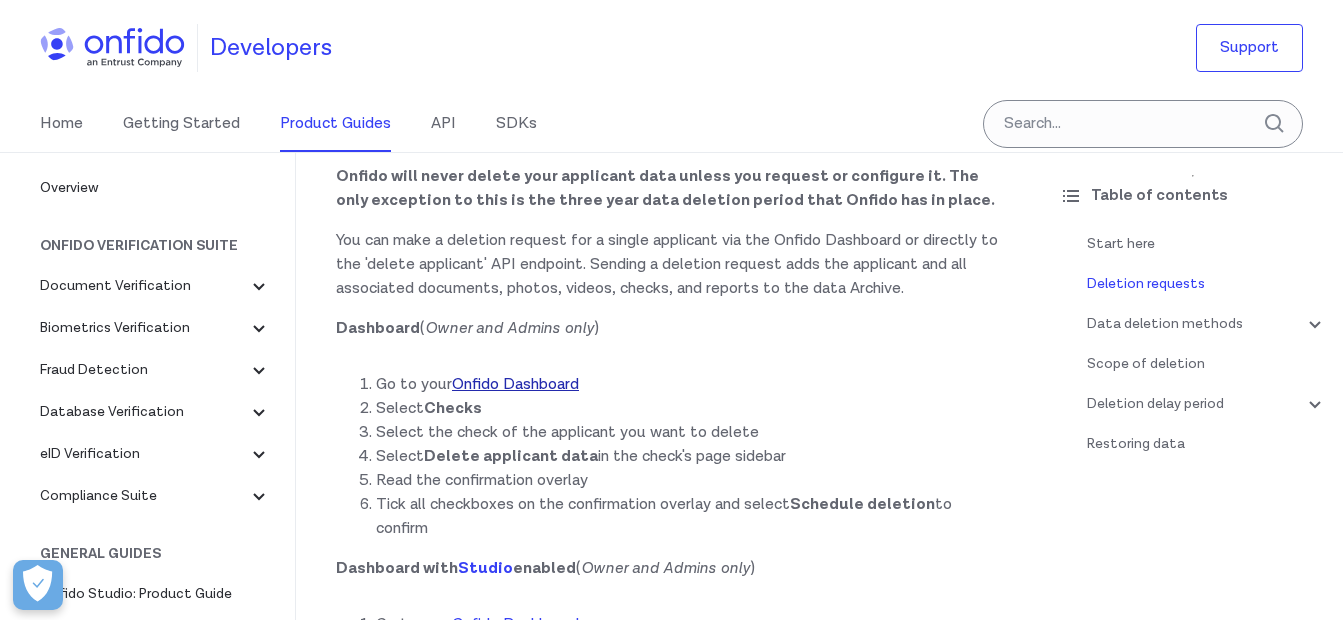 click on "Onfido Dashboard" at bounding box center (515, 384) 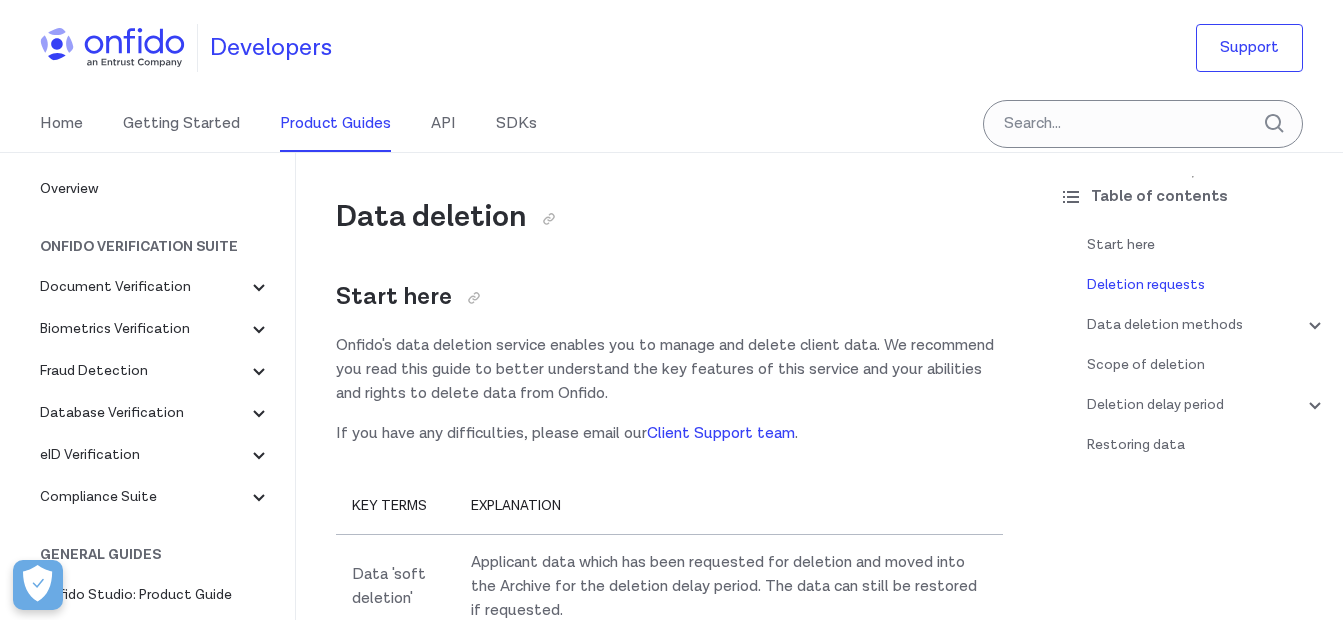 scroll, scrollTop: 1435, scrollLeft: 0, axis: vertical 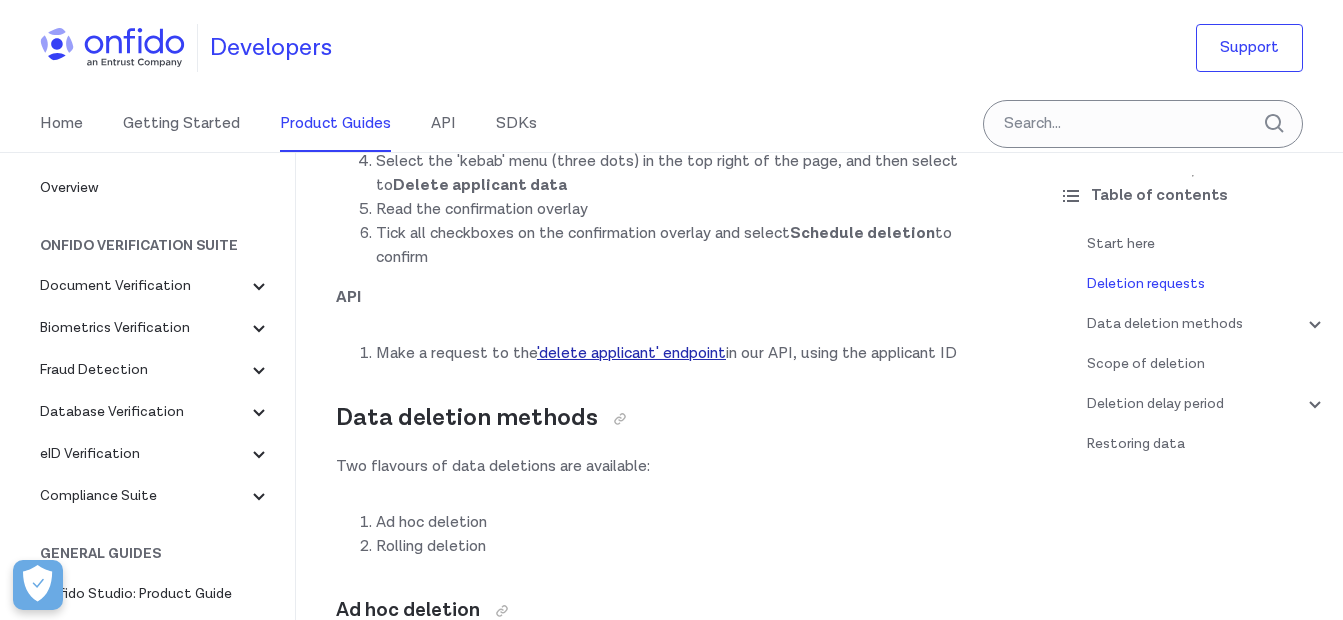 click on "'delete applicant' endpoint" at bounding box center (631, 353) 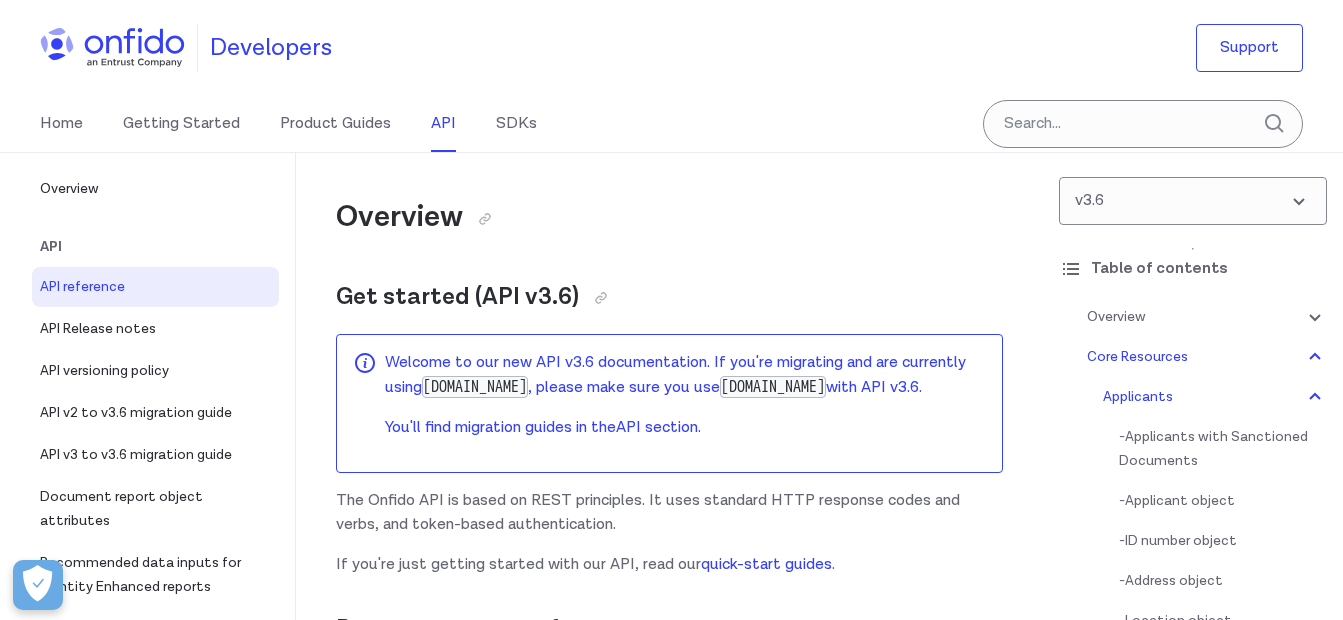 scroll, scrollTop: 33762, scrollLeft: 0, axis: vertical 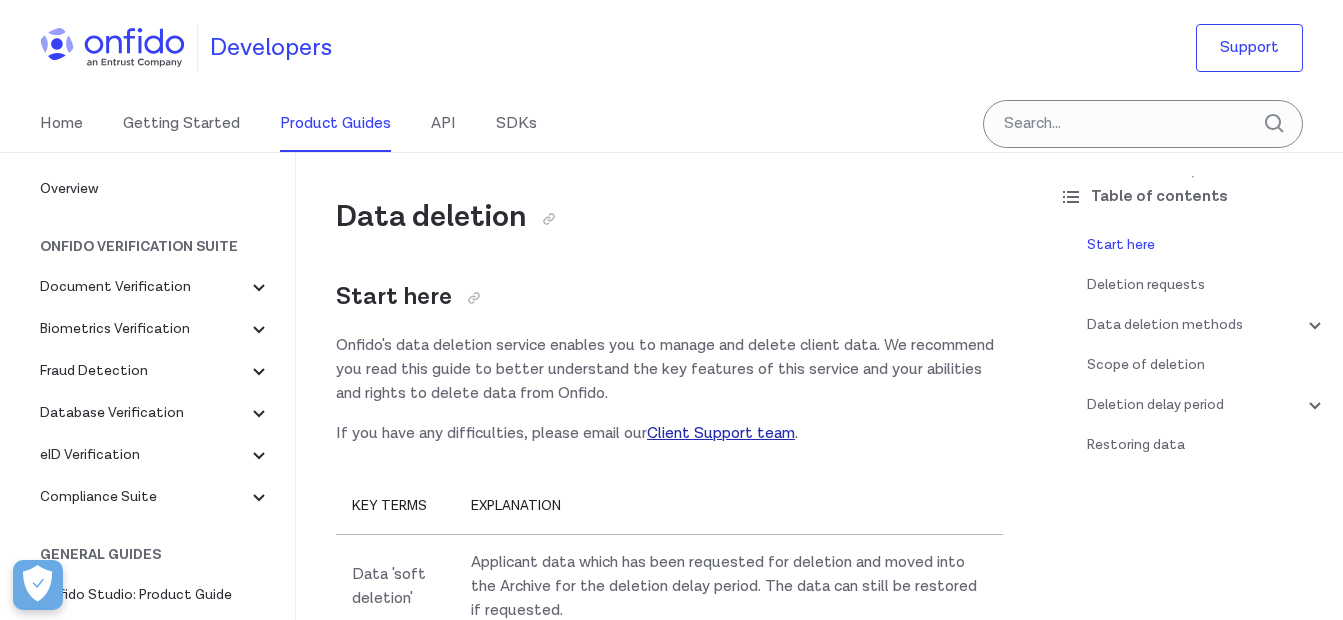 click on "Client Support team" at bounding box center [721, 433] 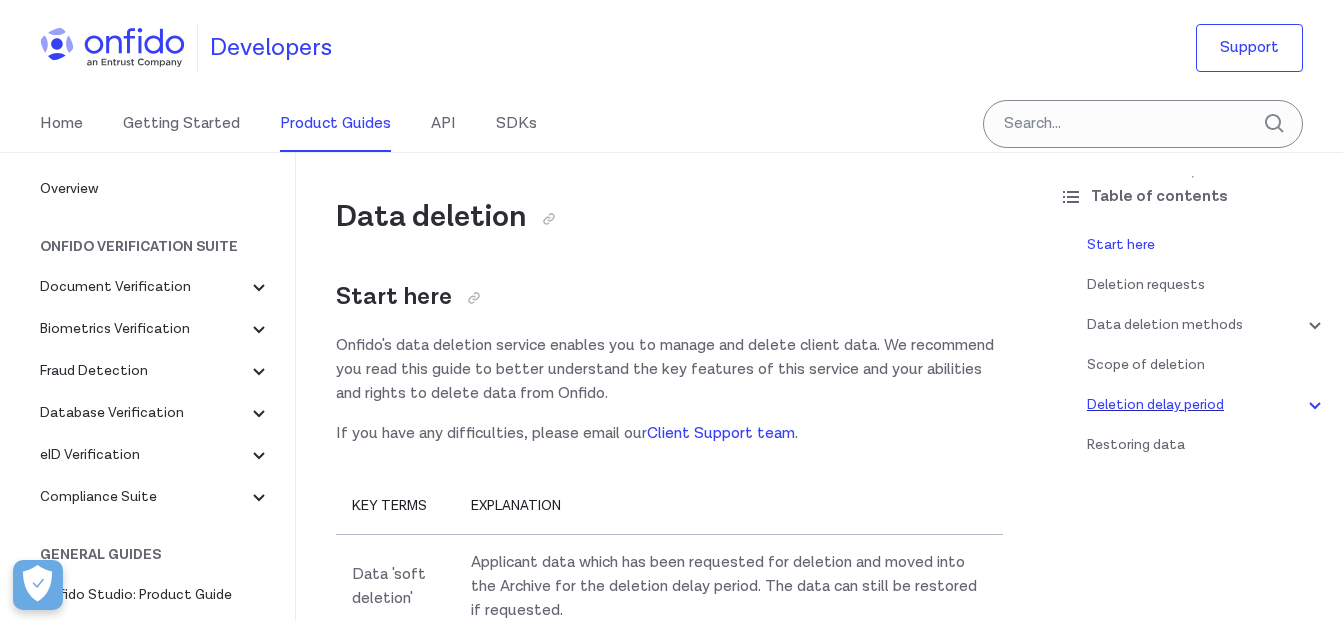 click on "Deletion delay period" at bounding box center [1207, 405] 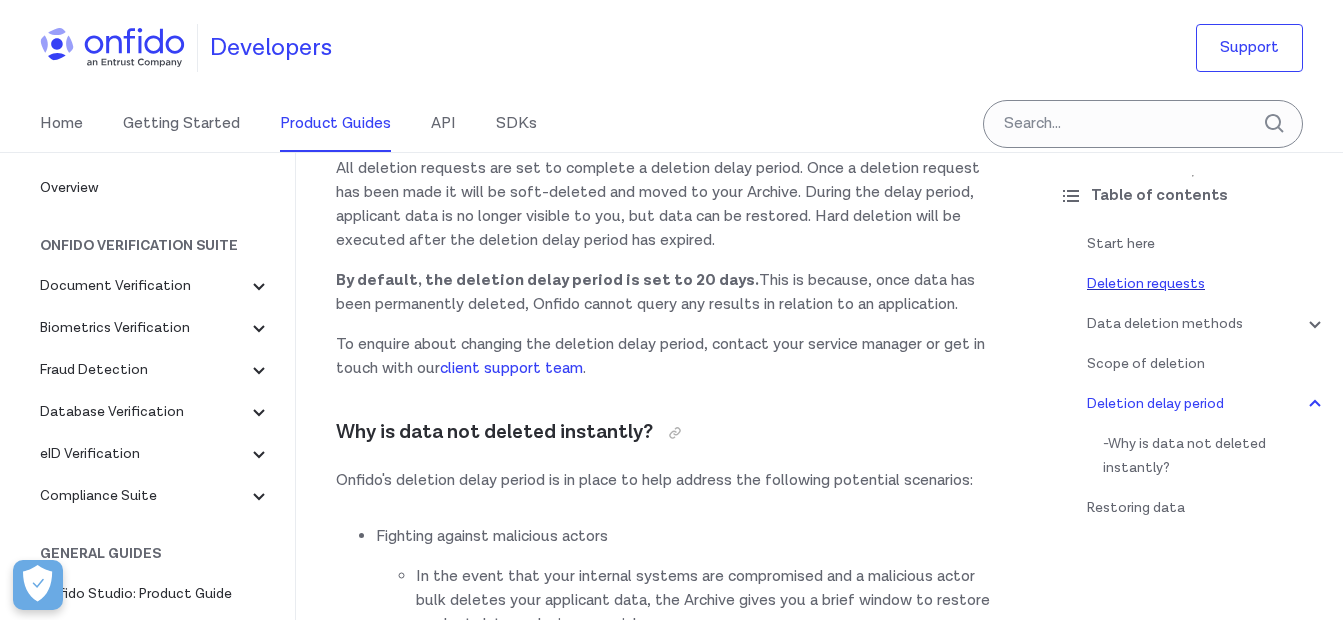 click on "Deletion requests" at bounding box center [1207, 284] 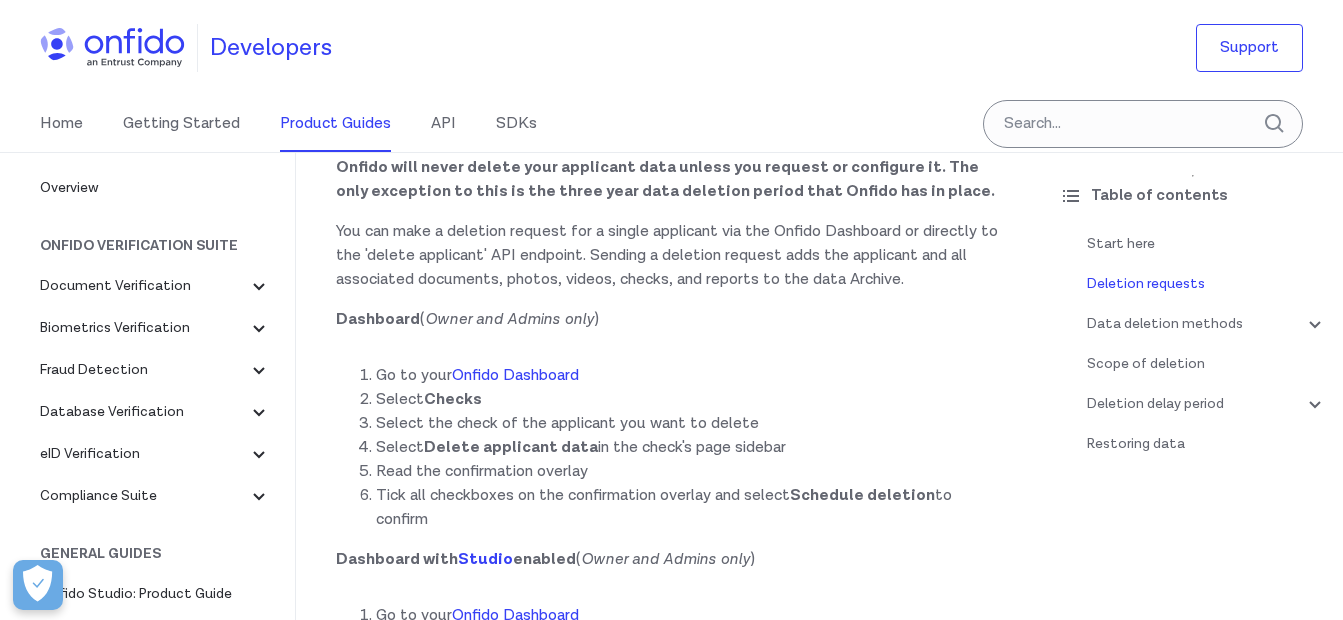 scroll, scrollTop: 944, scrollLeft: 0, axis: vertical 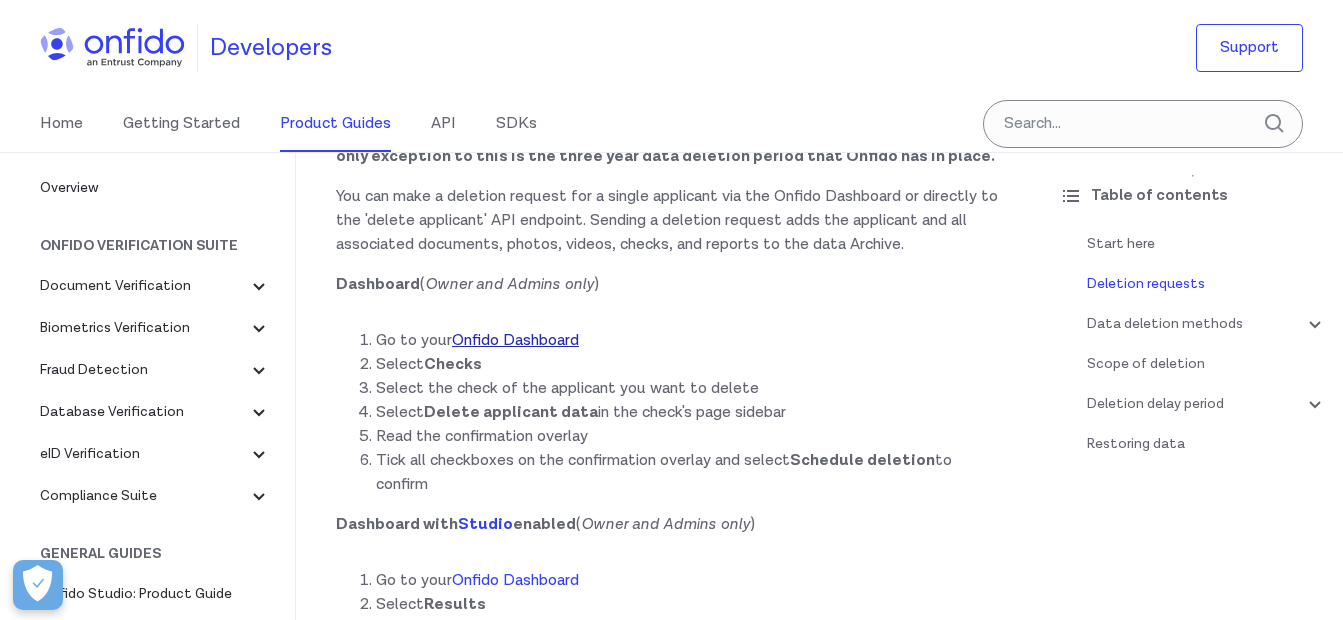 click on "Onfido Dashboard" at bounding box center (515, 340) 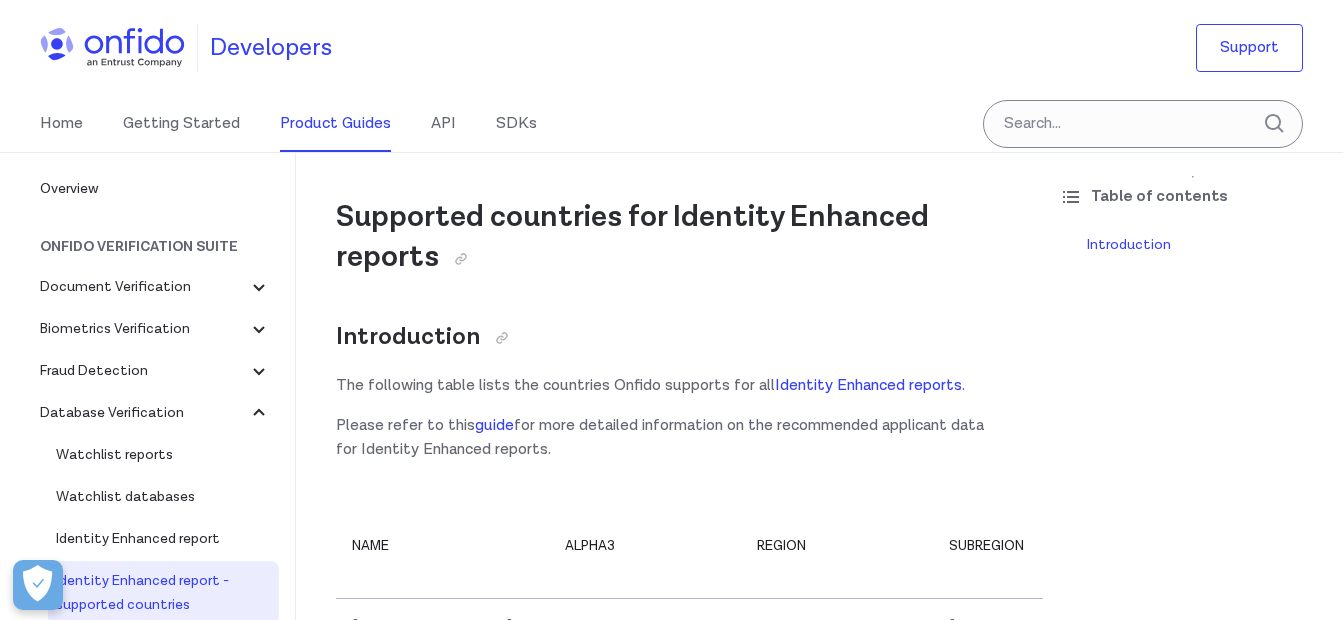 scroll, scrollTop: 0, scrollLeft: 0, axis: both 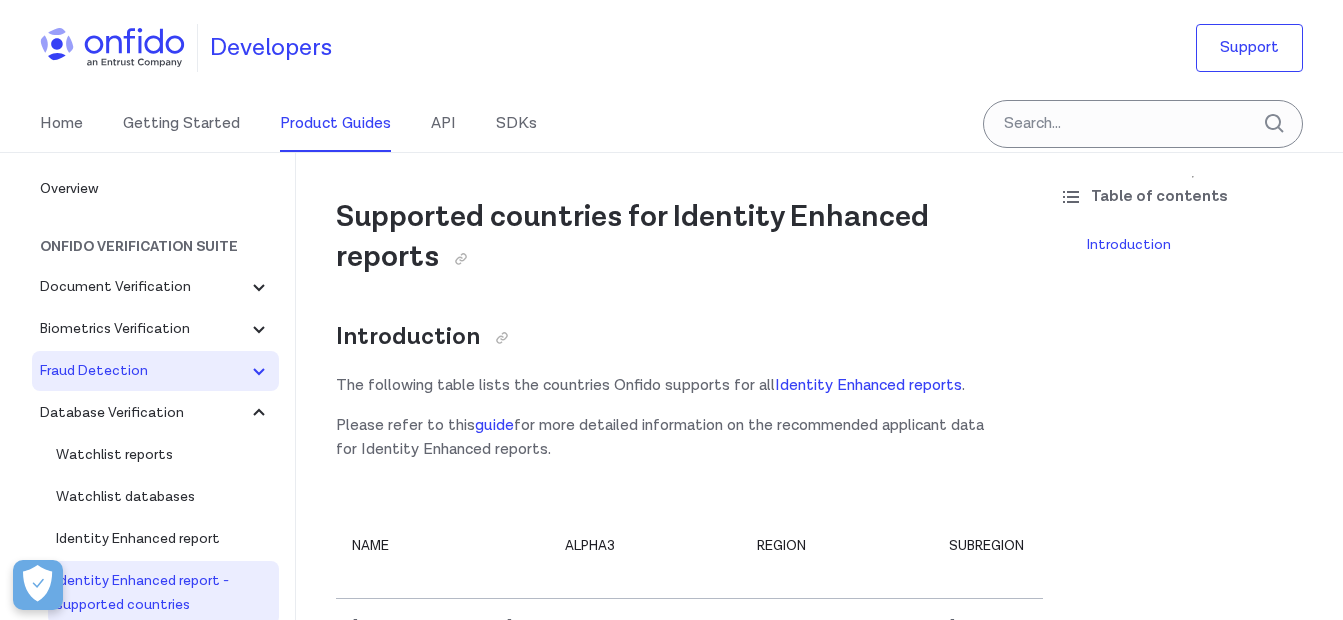 click on "Fraud Detection" at bounding box center (143, 371) 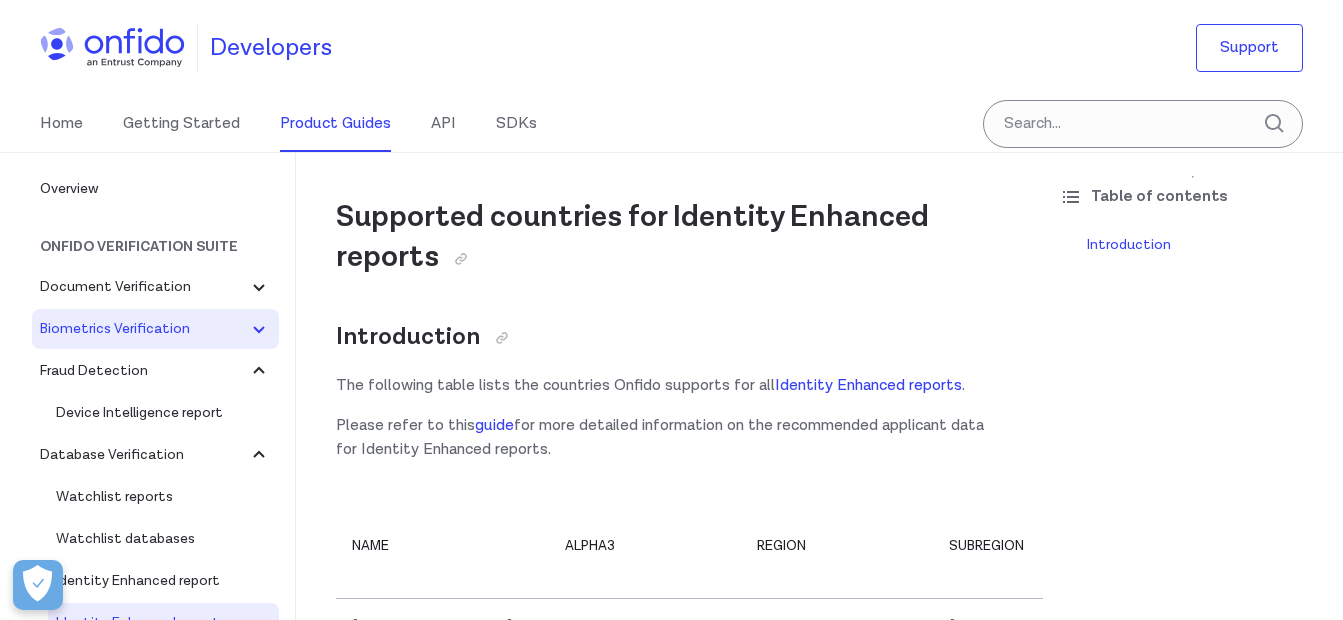 click on "Biometrics Verification" at bounding box center (143, 329) 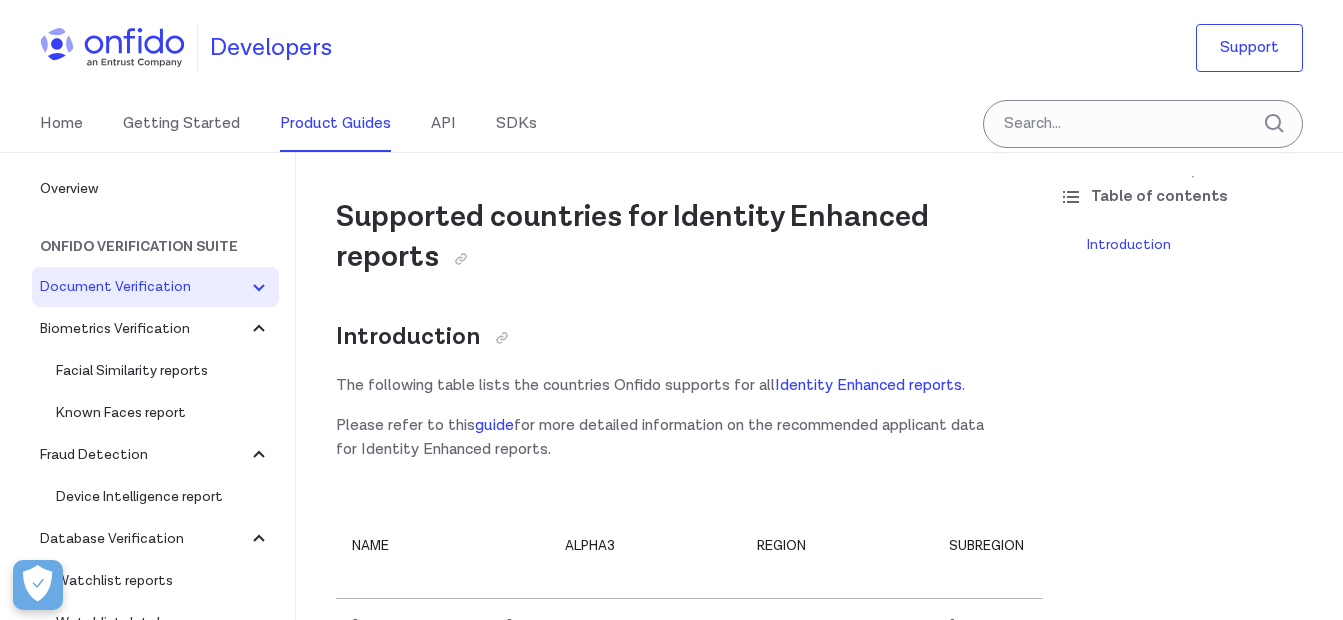 click on "Document Verification" at bounding box center (155, 287) 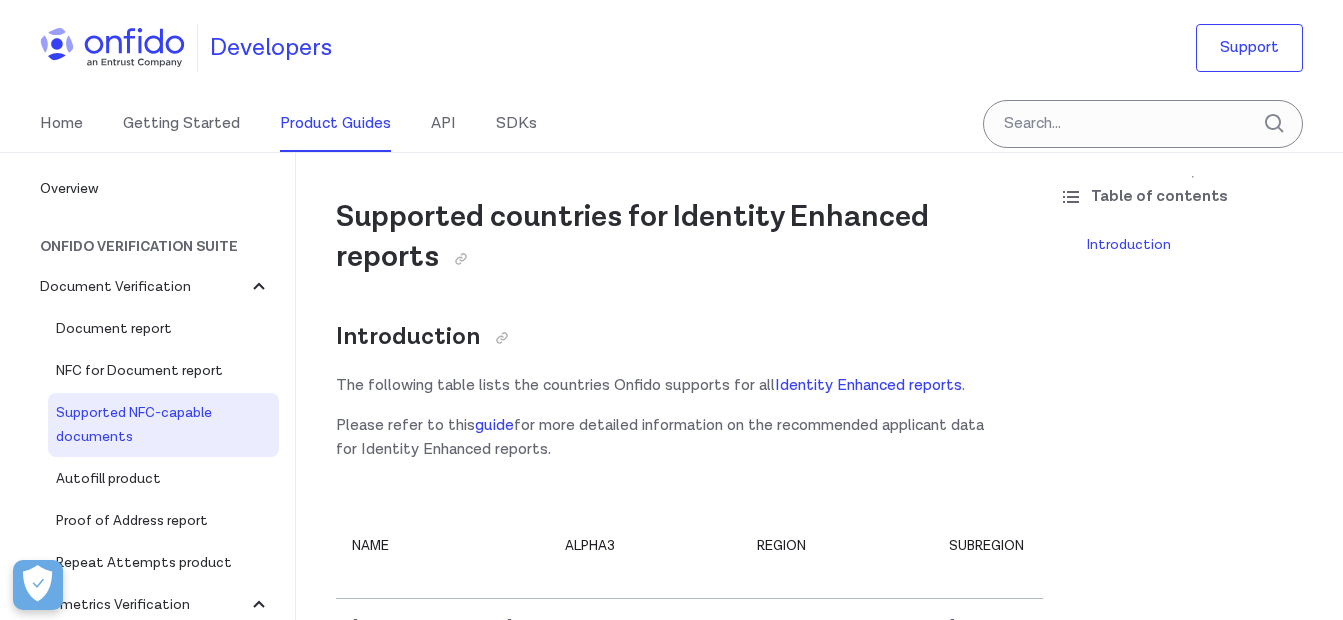click on "Supported NFC-capable documents" at bounding box center [163, 425] 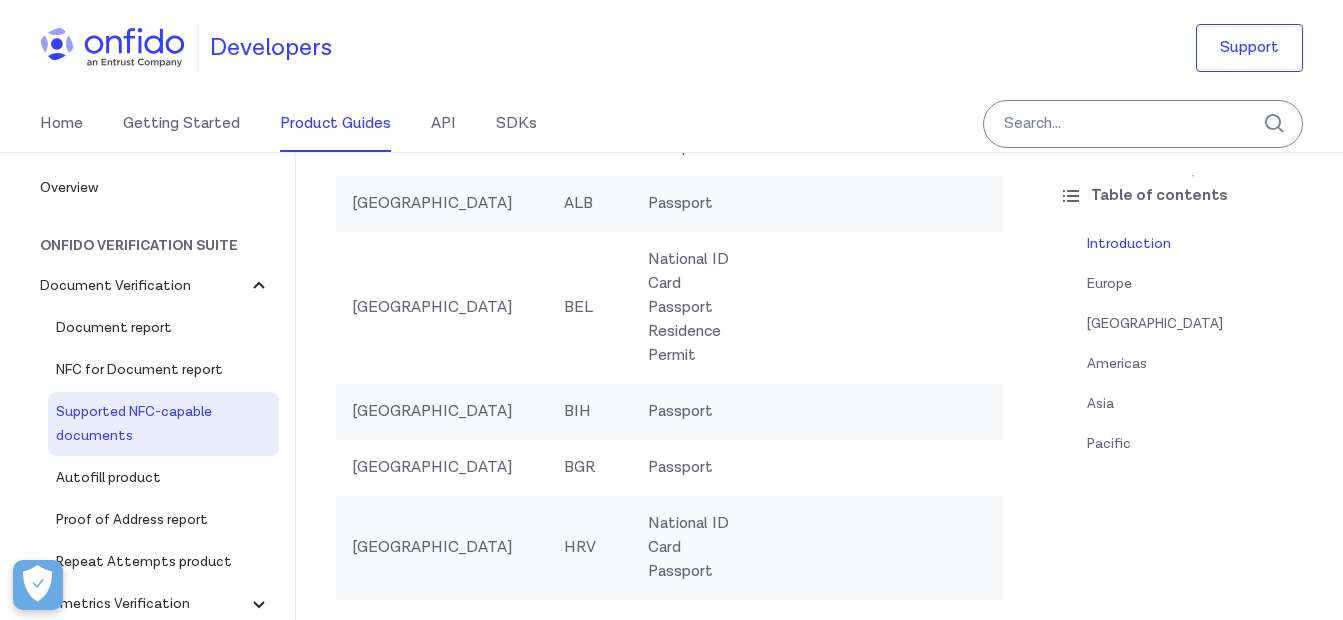 scroll, scrollTop: 600, scrollLeft: 0, axis: vertical 